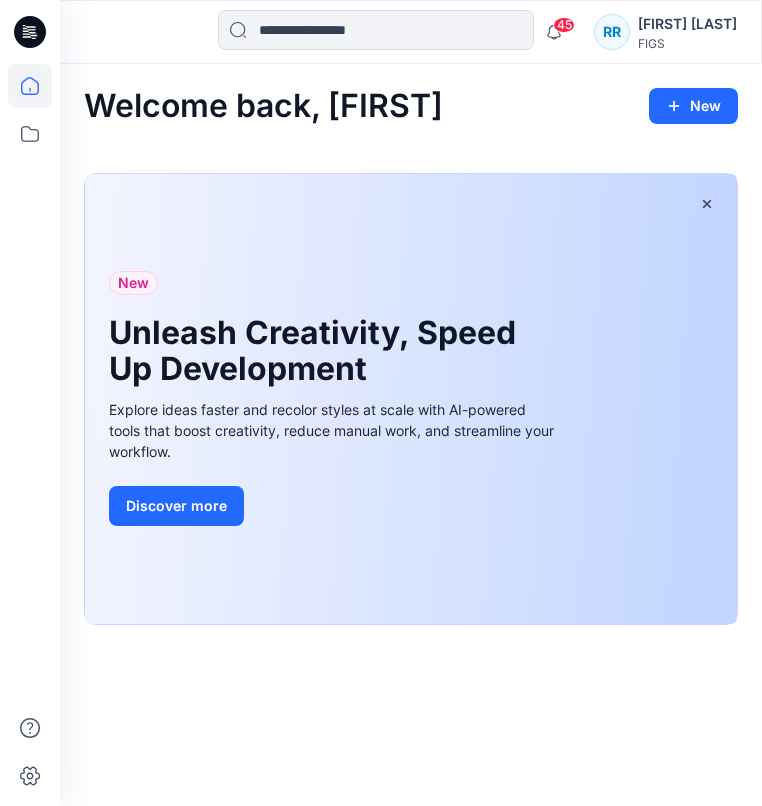 scroll, scrollTop: 0, scrollLeft: 0, axis: both 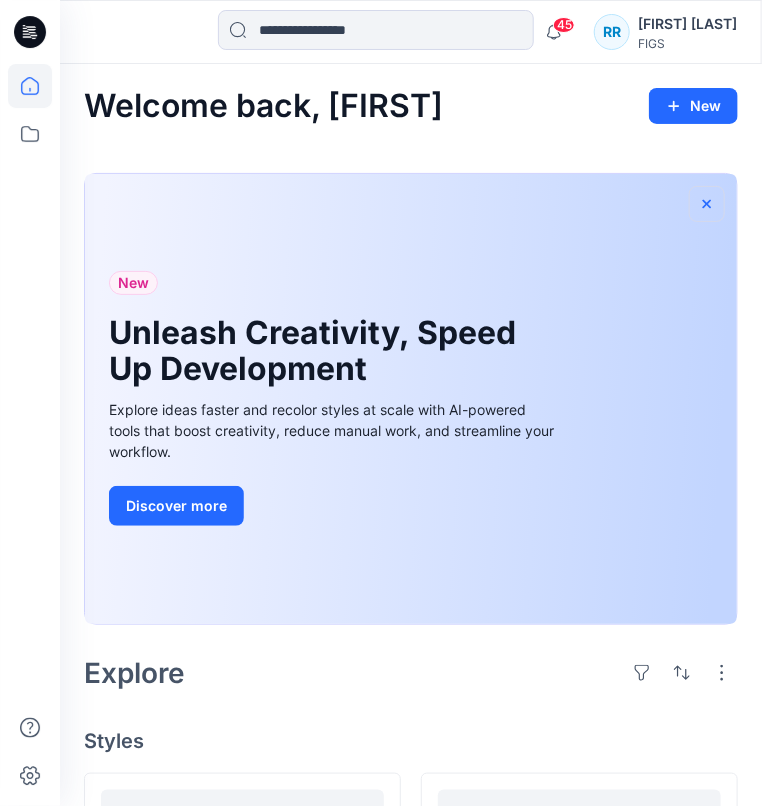 click 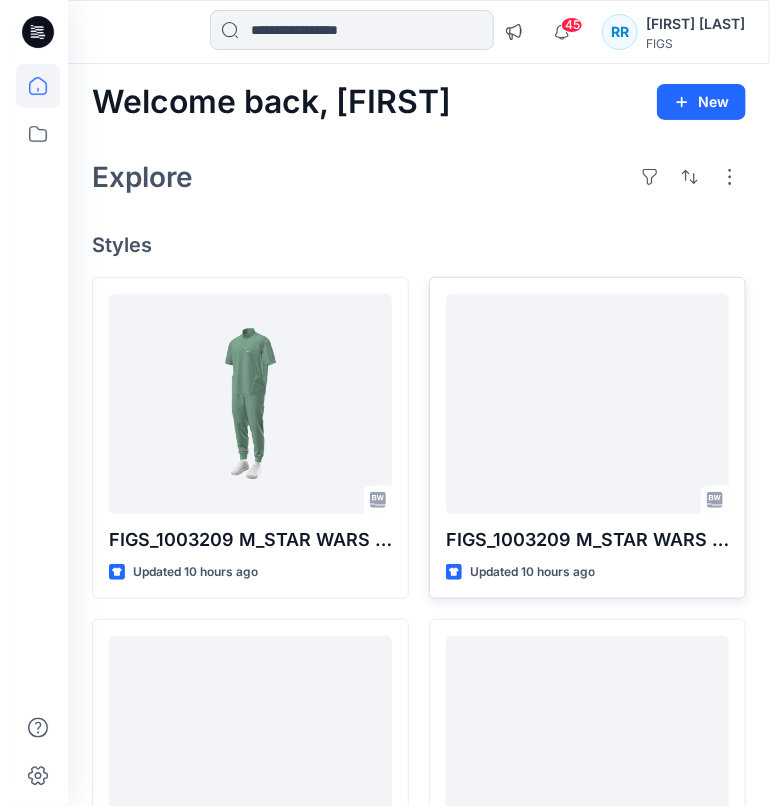 scroll, scrollTop: 0, scrollLeft: 0, axis: both 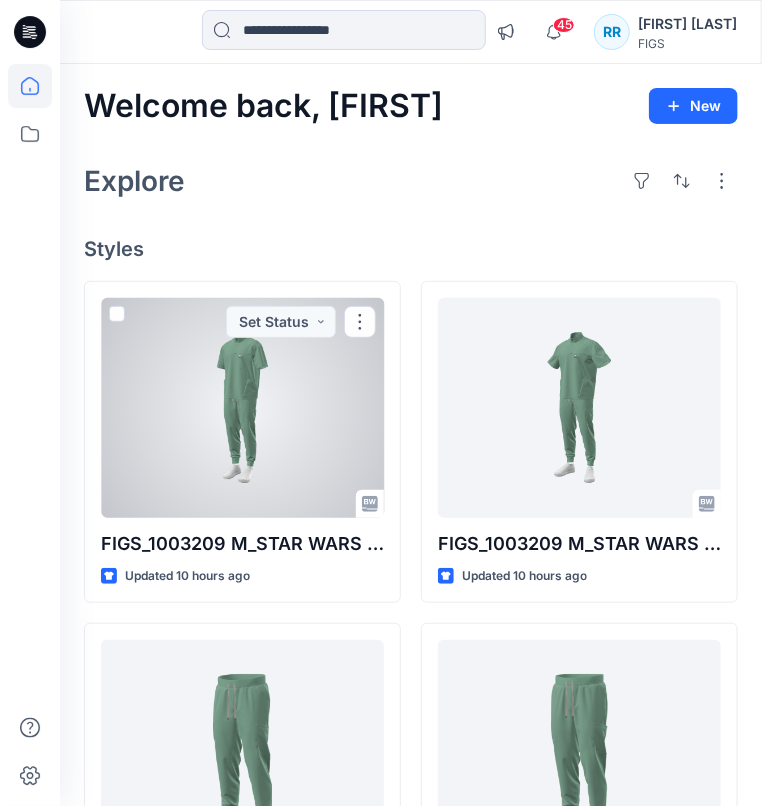 click at bounding box center [242, 408] 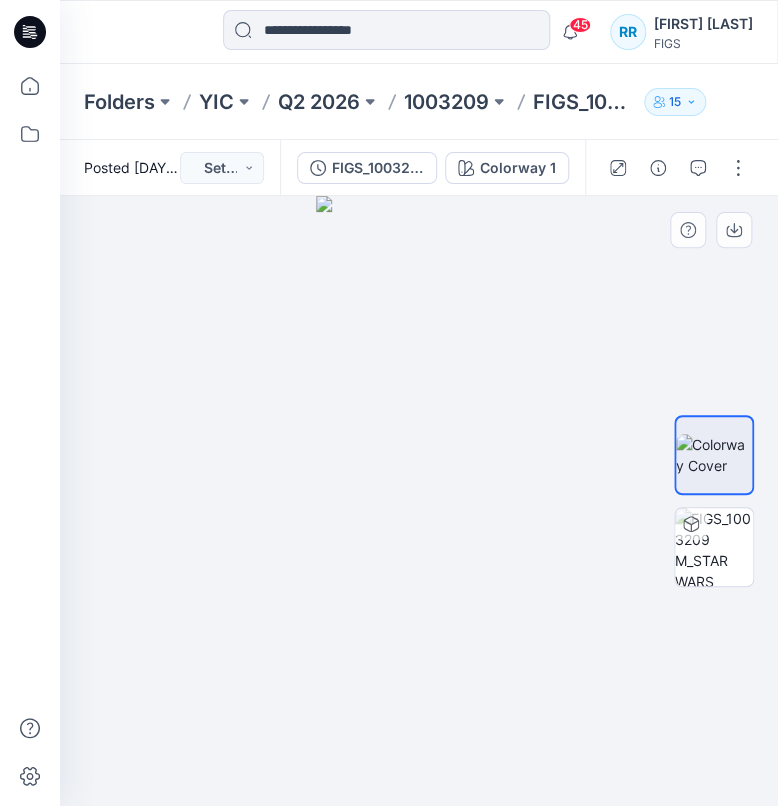 drag, startPoint x: 436, startPoint y: 502, endPoint x: 520, endPoint y: 491, distance: 84.71718 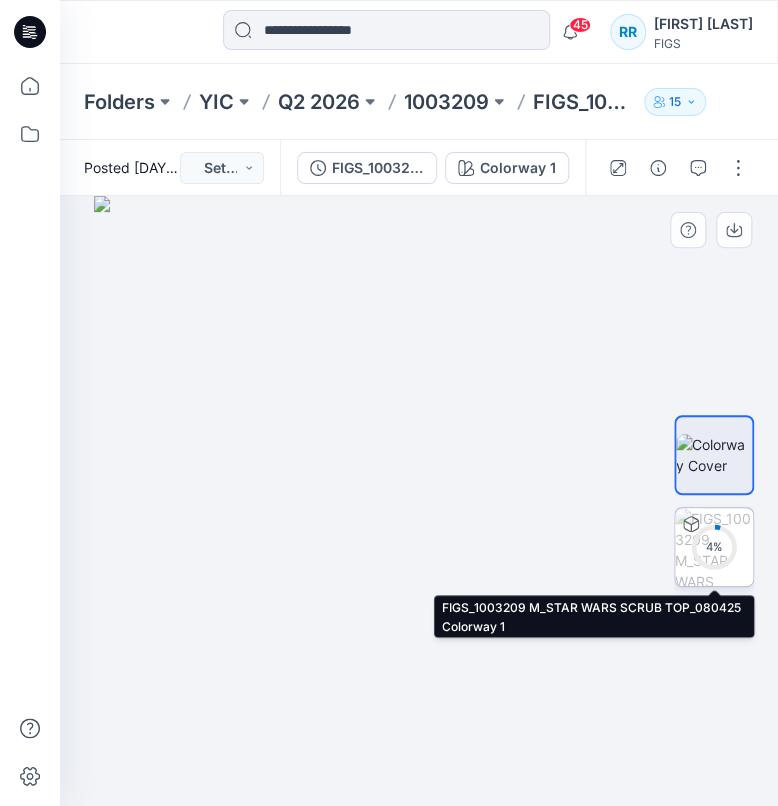 click on "4 %" at bounding box center [714, 546] 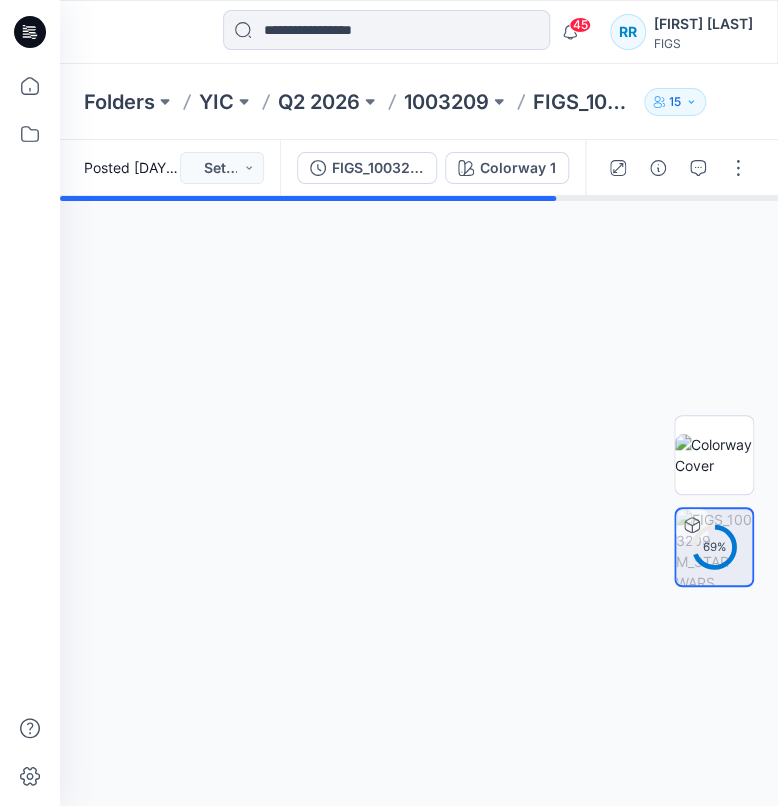click on "Rachel Ramsey" at bounding box center (703, 24) 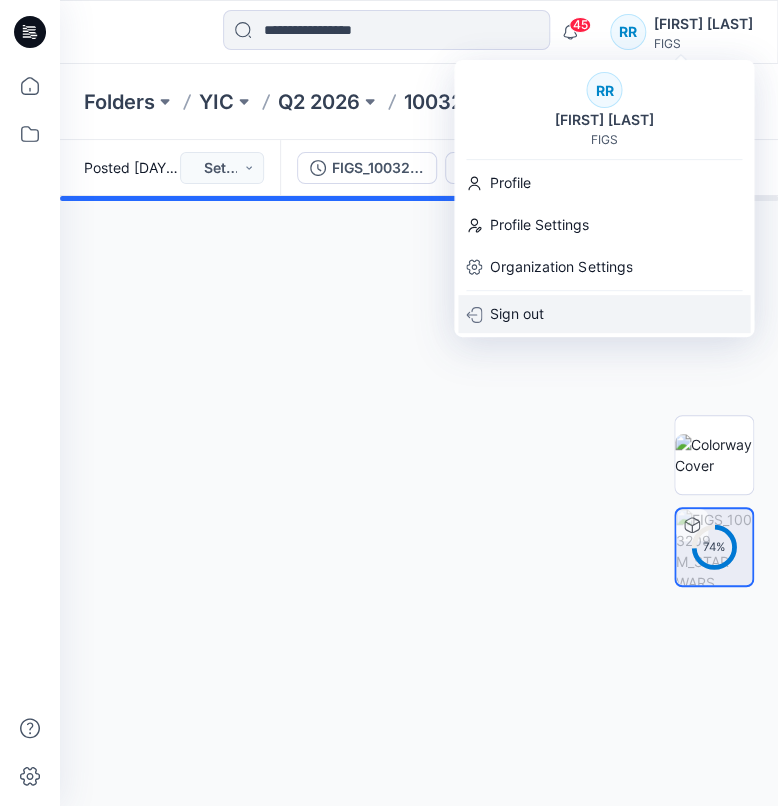 click on "Sign out" at bounding box center (517, 314) 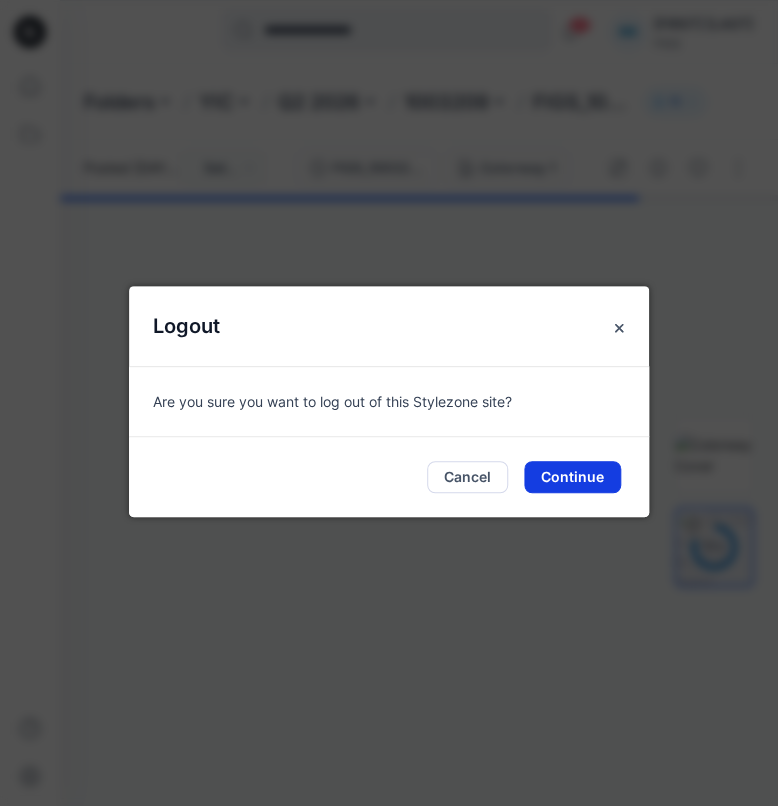 click on "Continue" at bounding box center (572, 477) 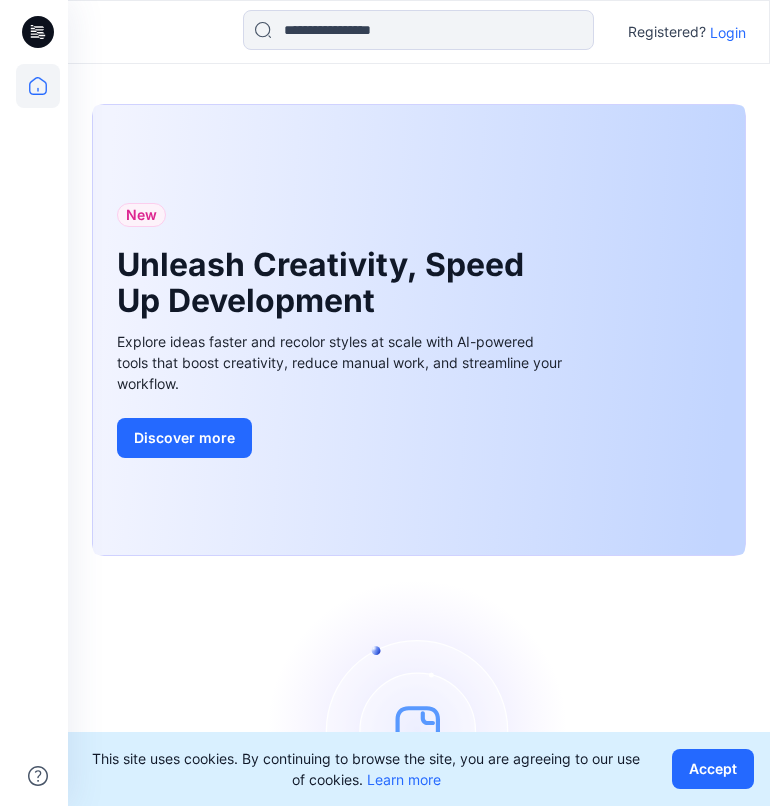 scroll, scrollTop: 0, scrollLeft: 0, axis: both 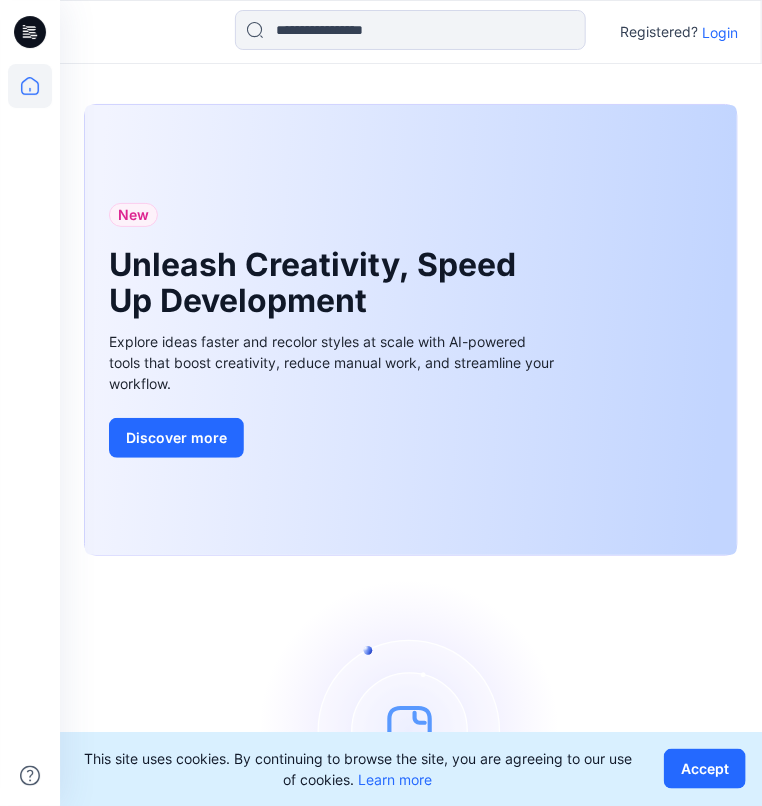 click on "Login" at bounding box center [720, 32] 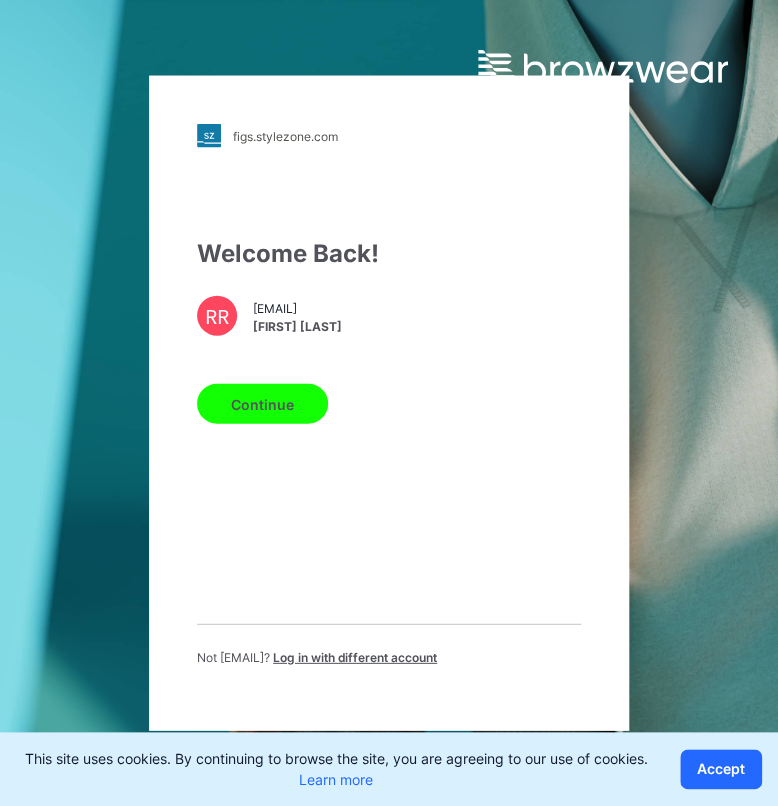 click on "Continue" at bounding box center (262, 404) 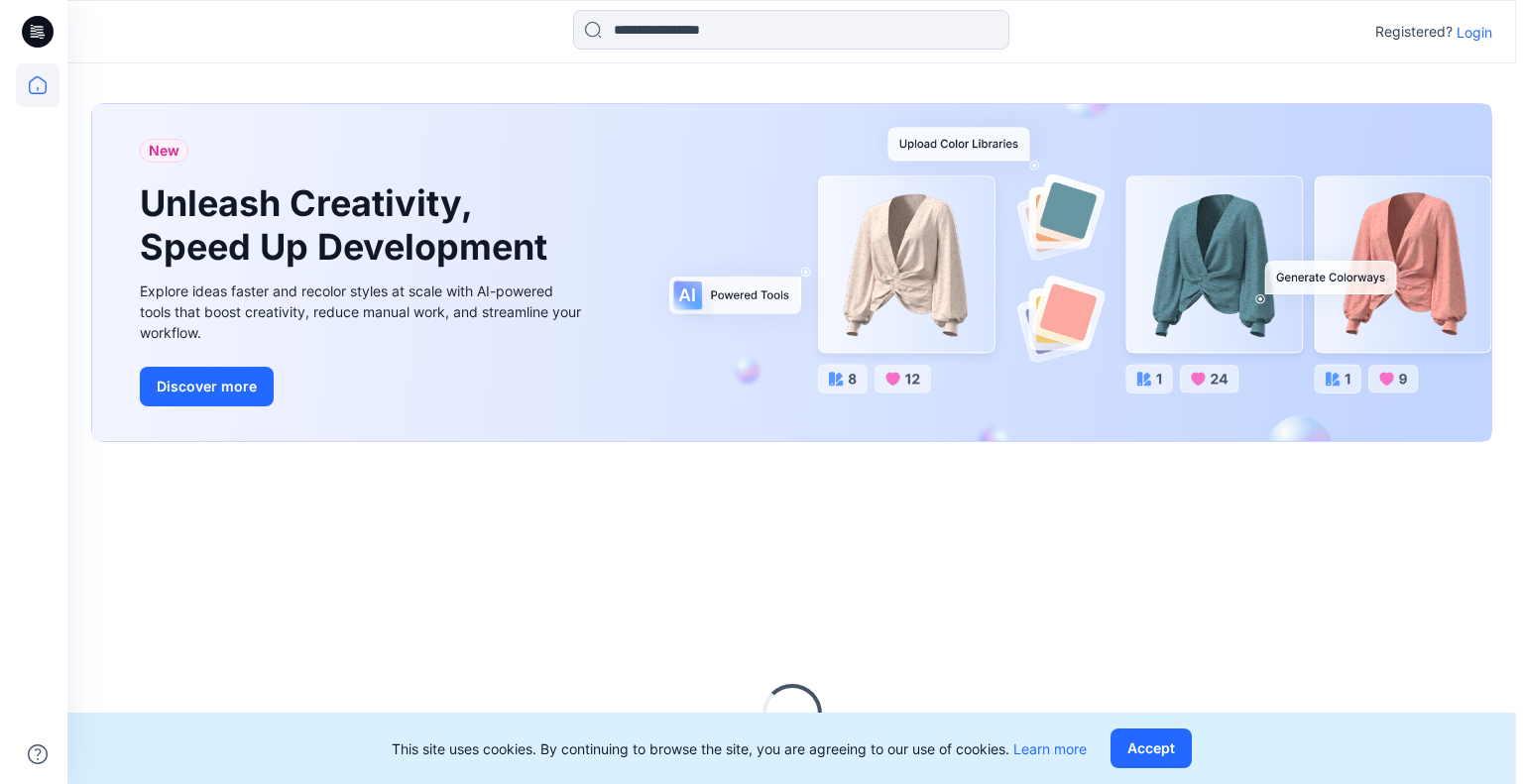 scroll, scrollTop: 0, scrollLeft: 0, axis: both 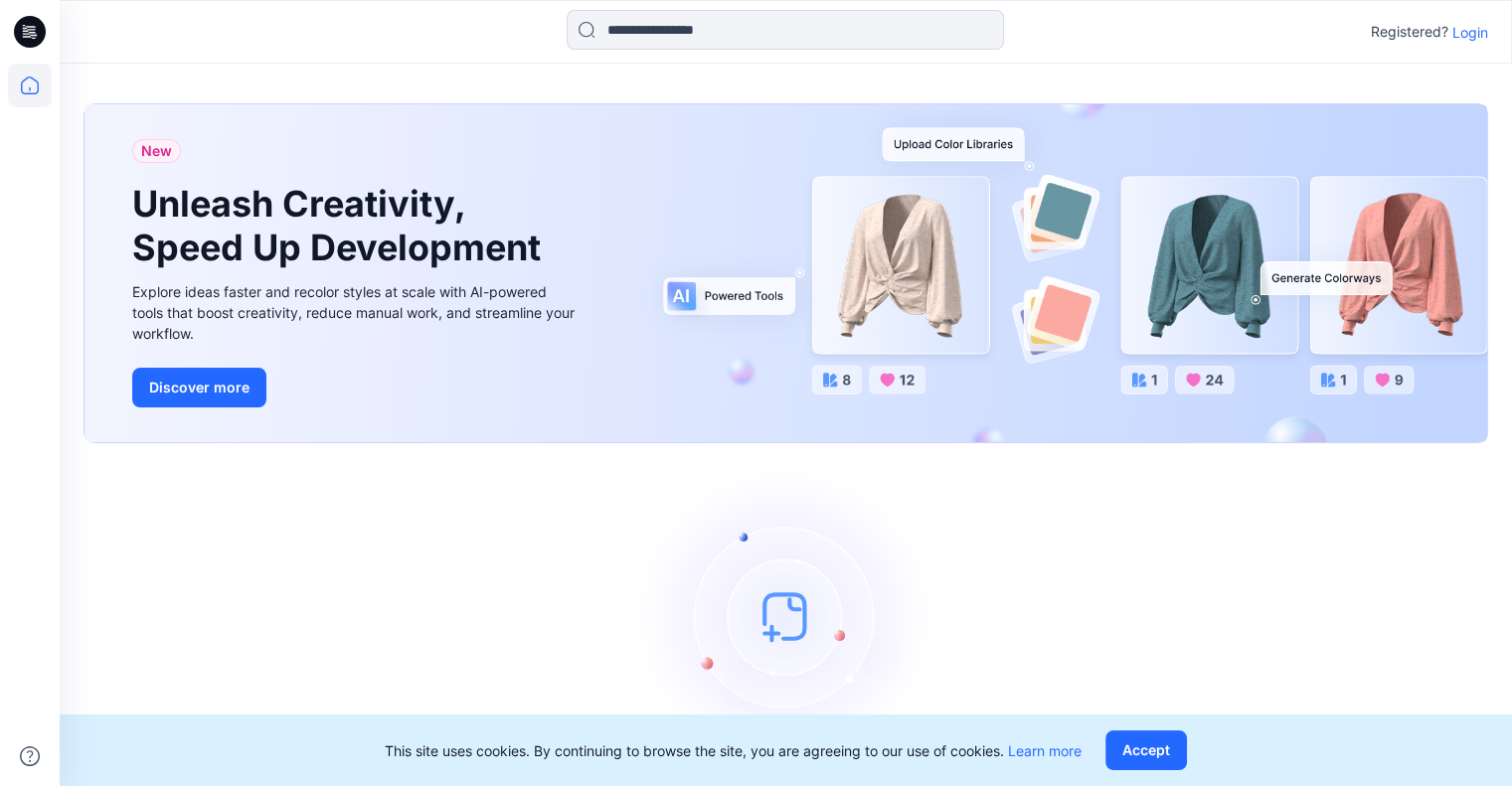 click on "Login" at bounding box center [1470, 32] 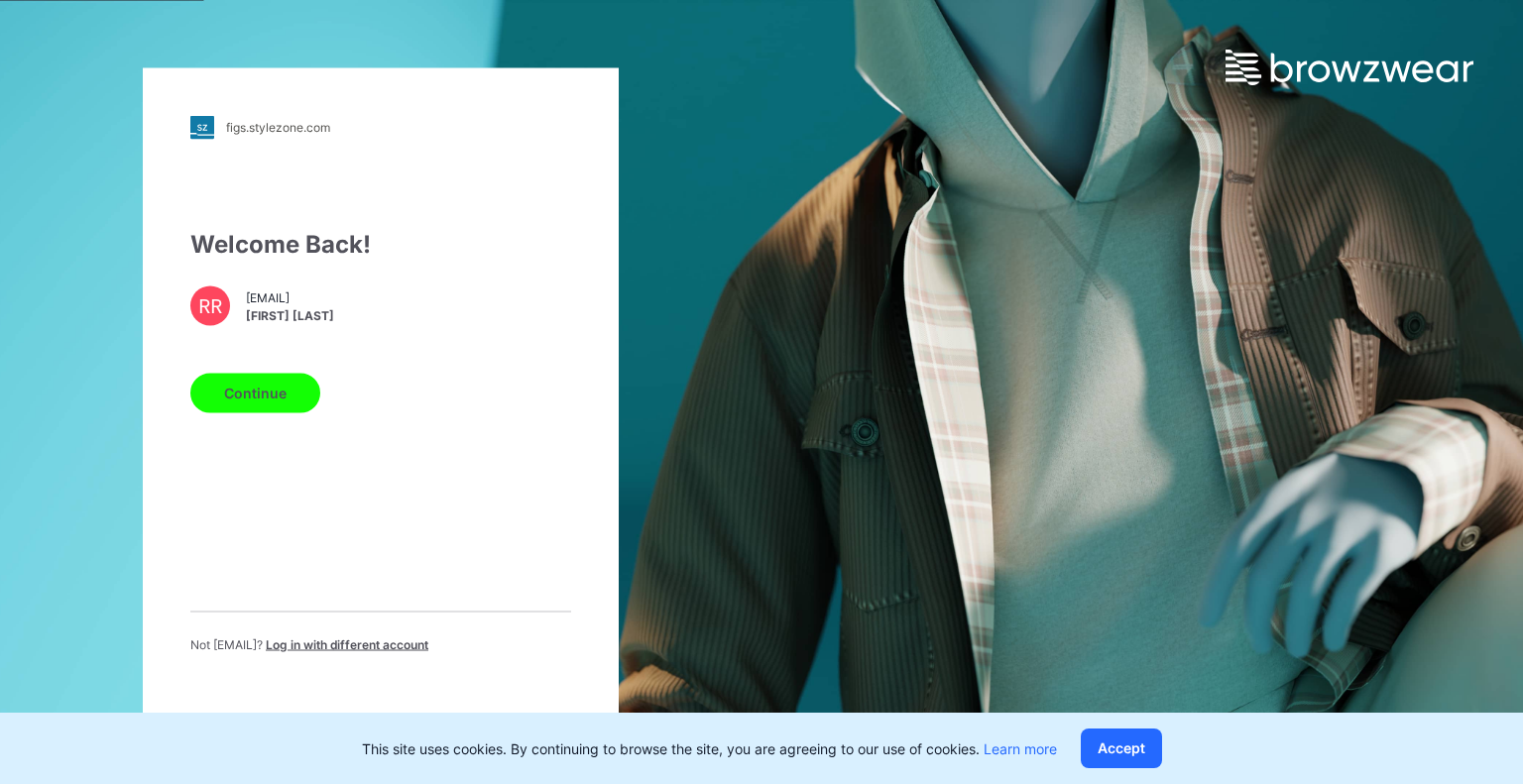 click on "Log in with different account" at bounding box center (347, 643) 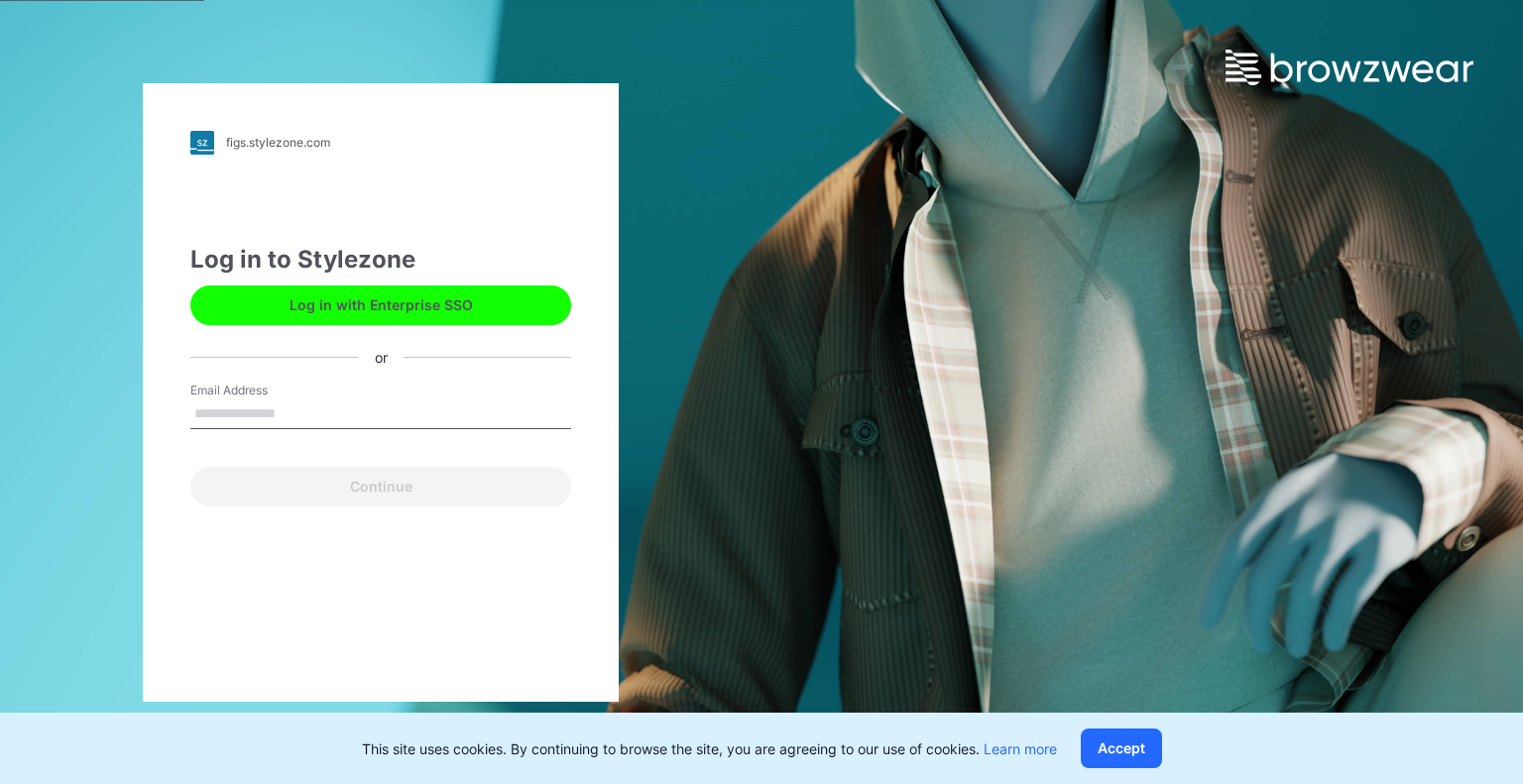 click on "Log in with Enterprise SSO" at bounding box center (381, 305) 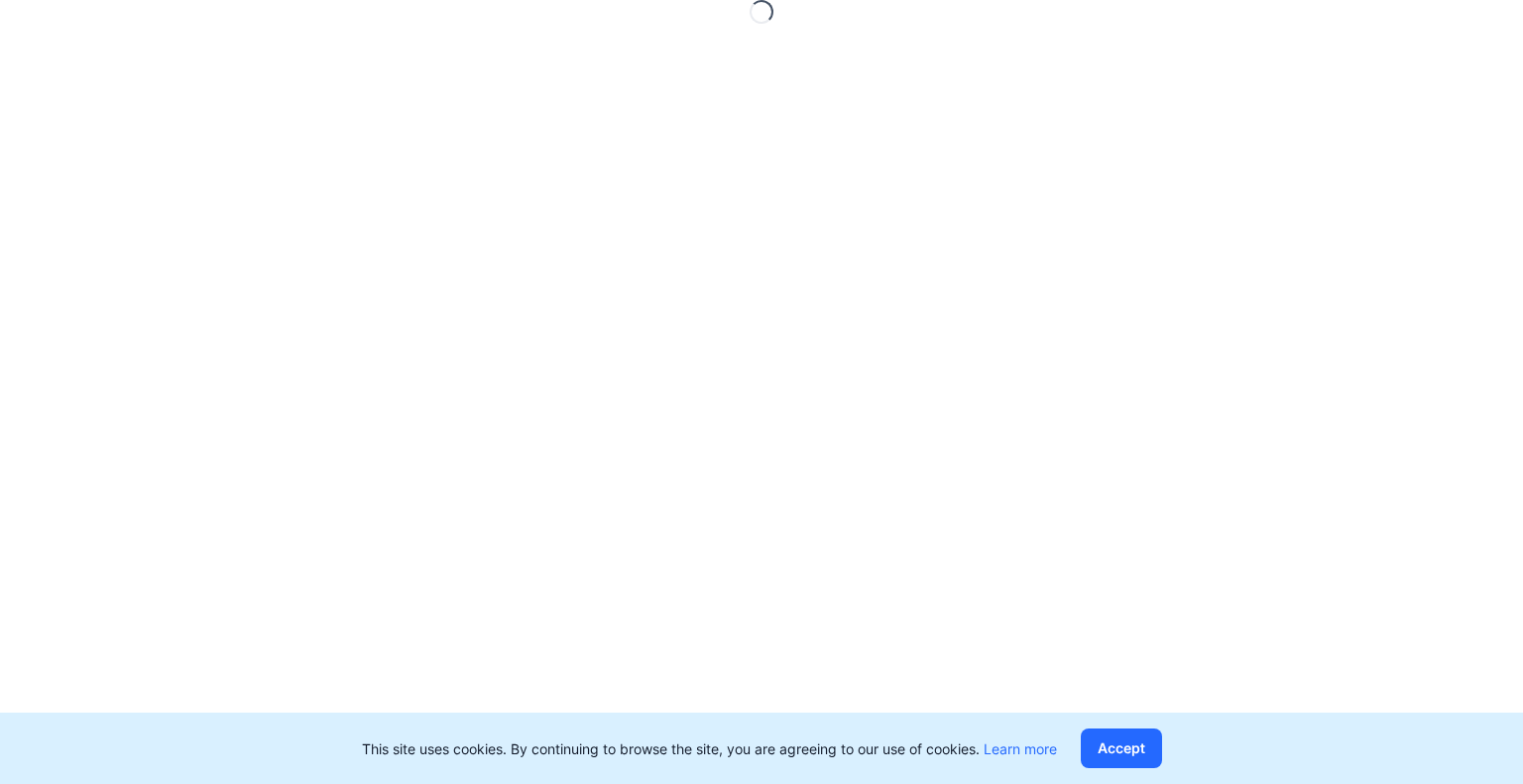 scroll, scrollTop: 0, scrollLeft: 0, axis: both 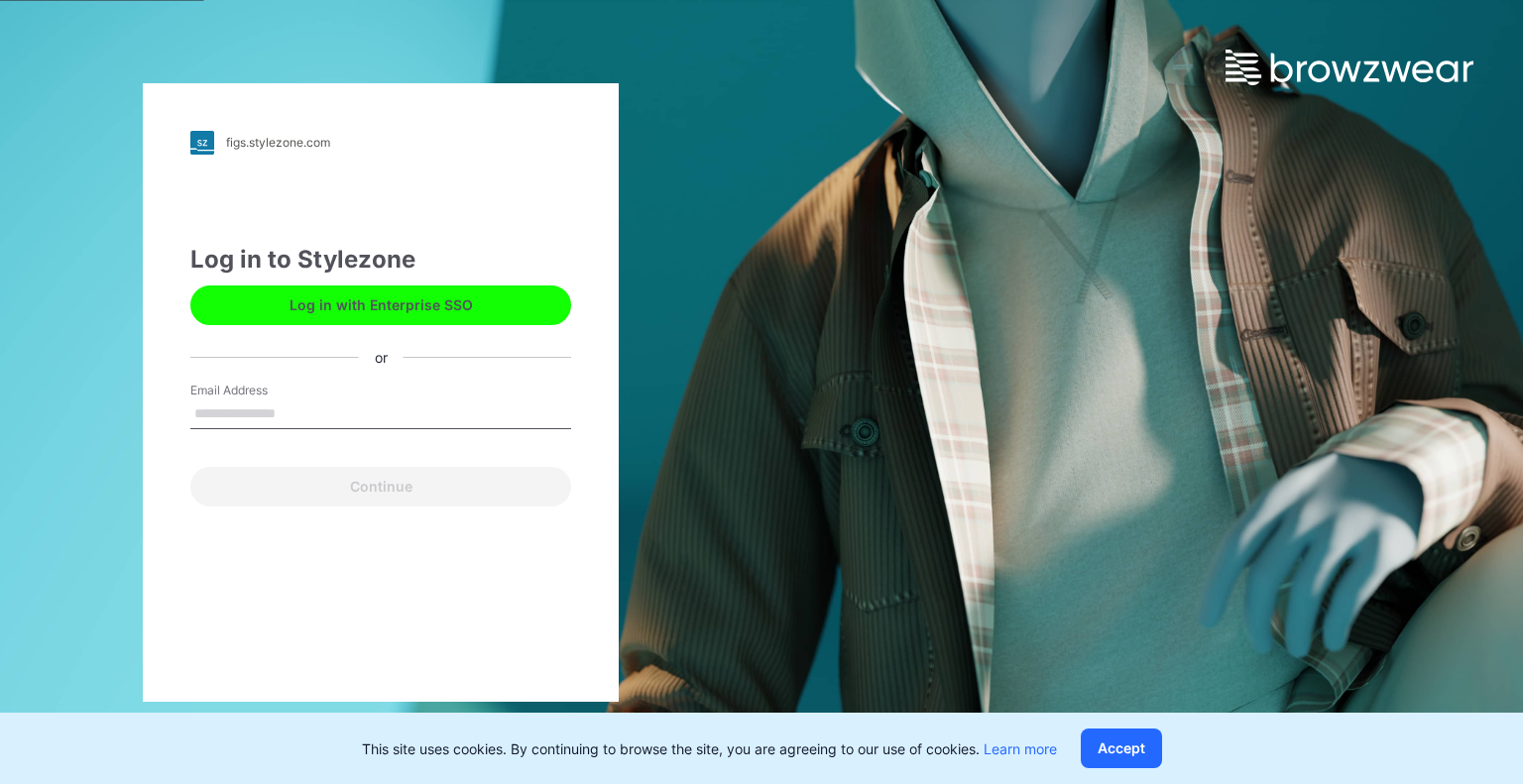 click on "Log in with Enterprise SSO" at bounding box center [381, 305] 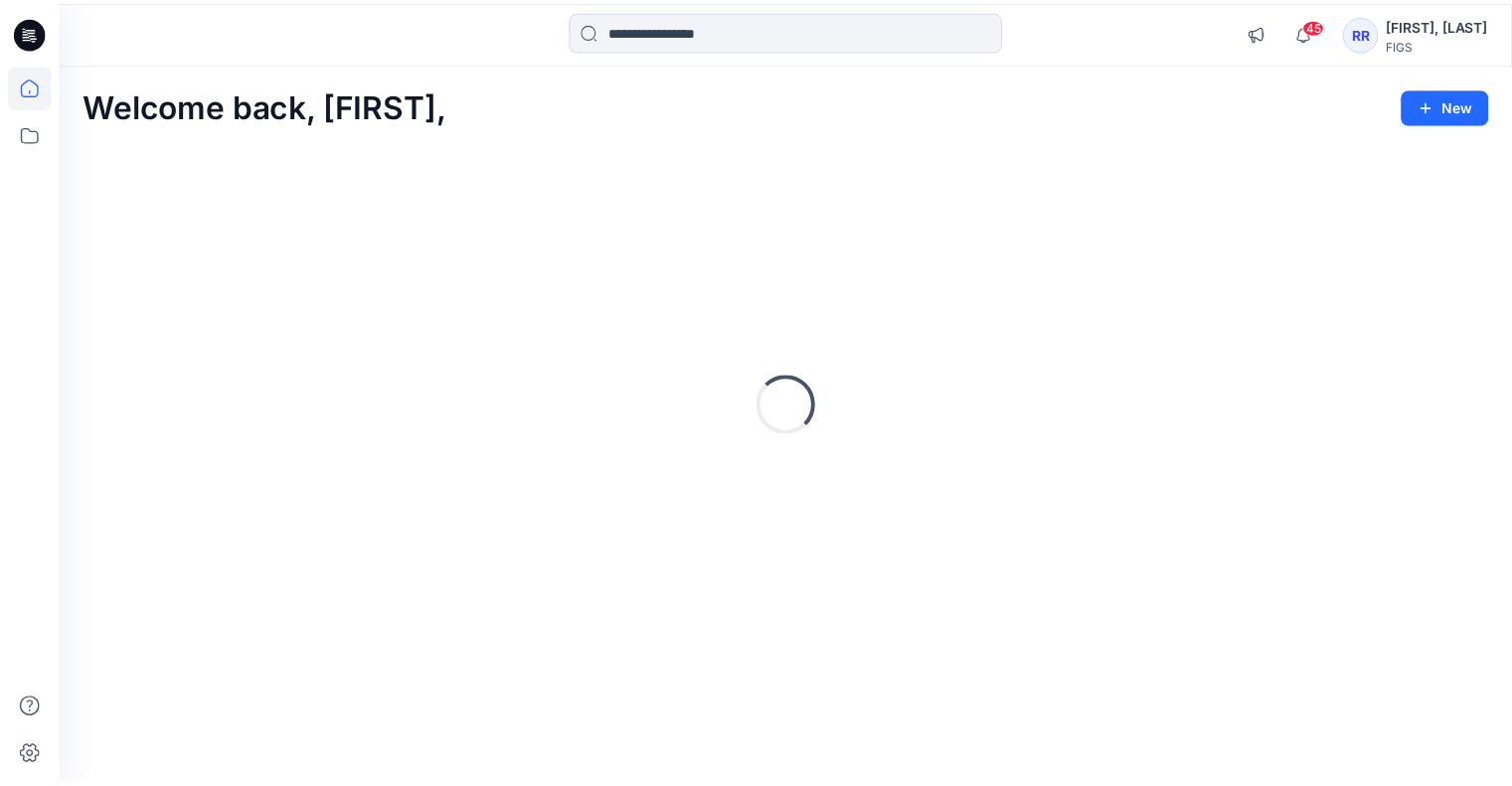 scroll, scrollTop: 0, scrollLeft: 0, axis: both 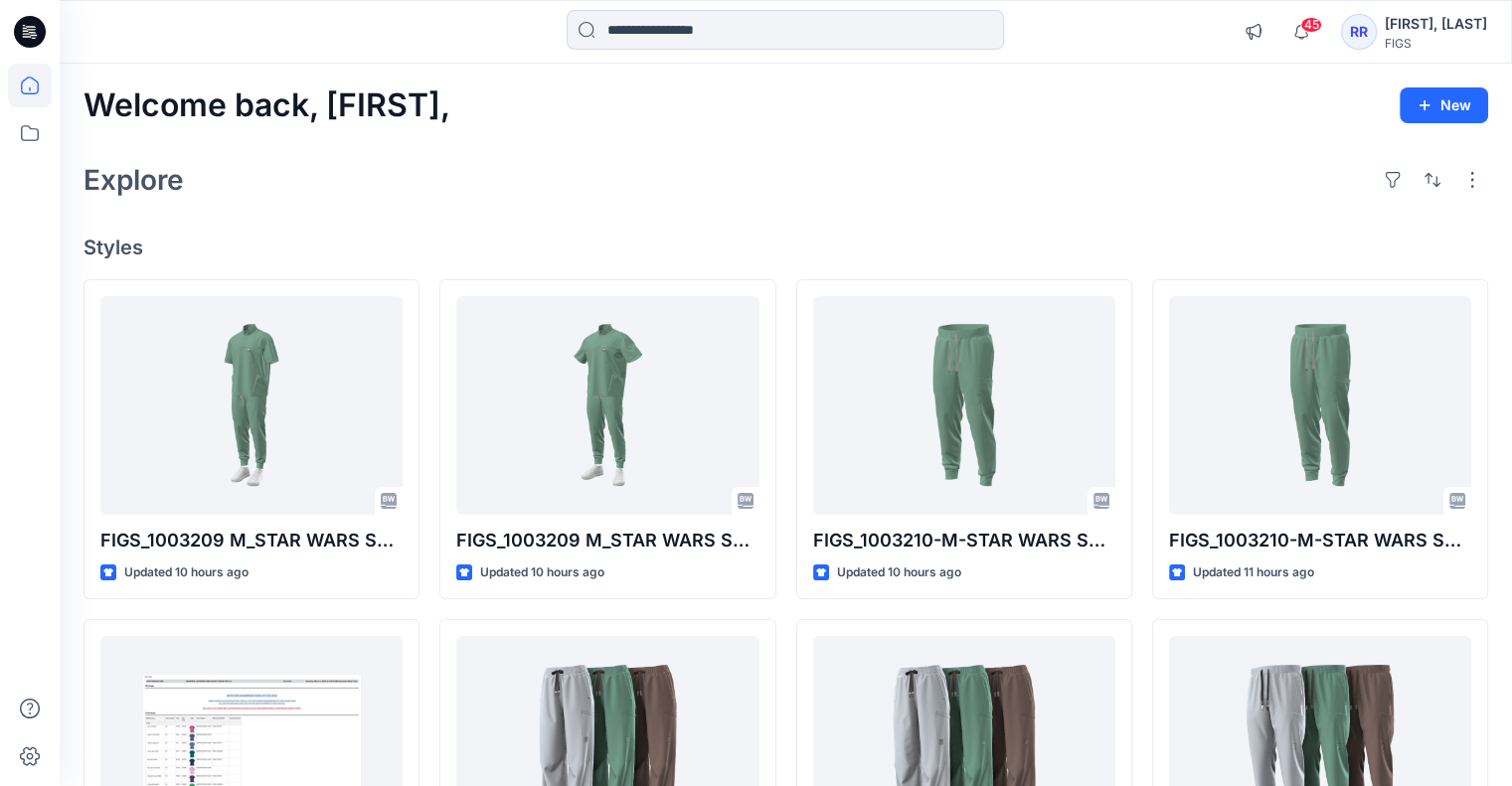 click on "[FIRST], [LAST]" at bounding box center (1435, 24) 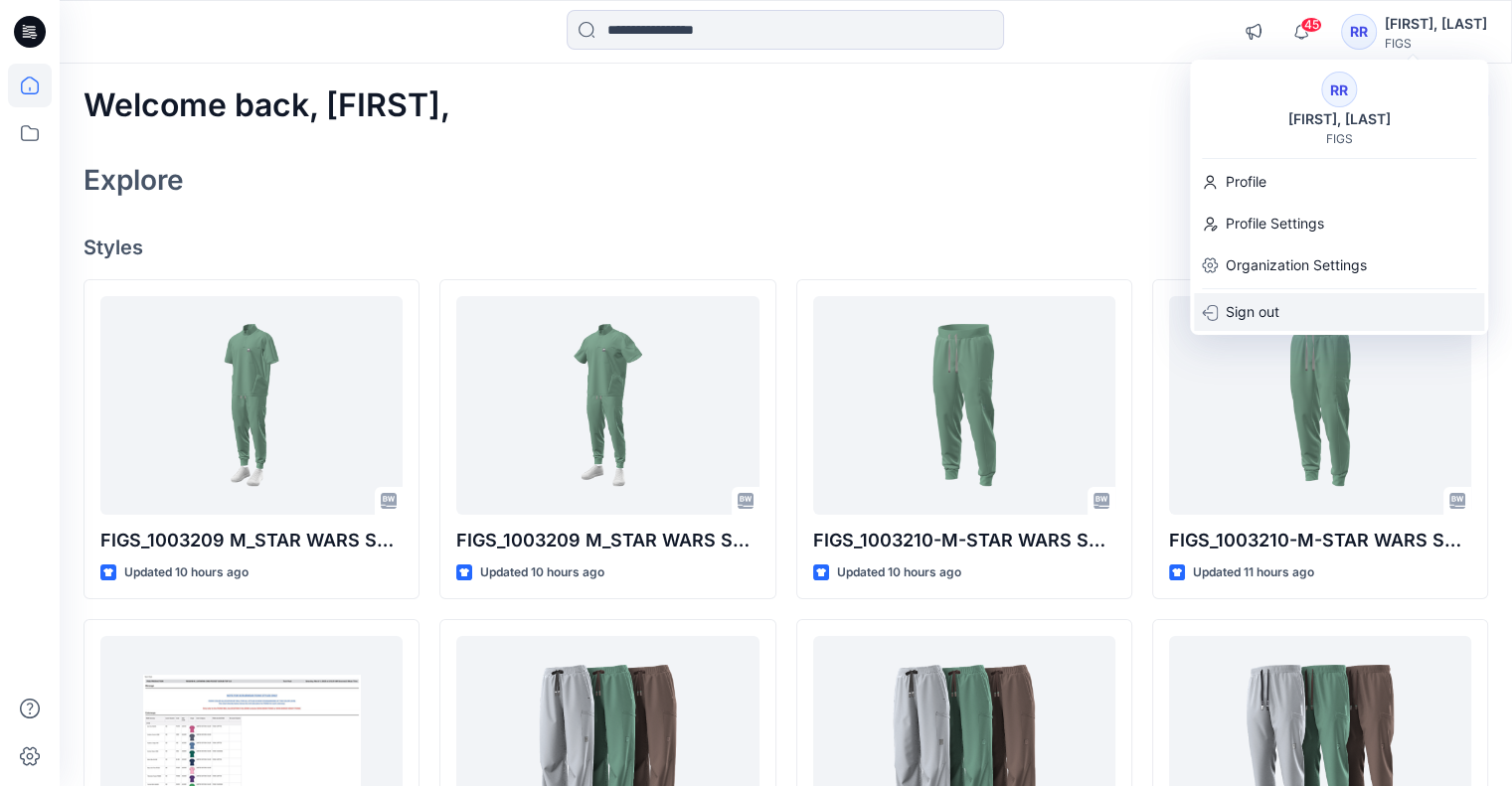 click on "Sign out" at bounding box center (1253, 312) 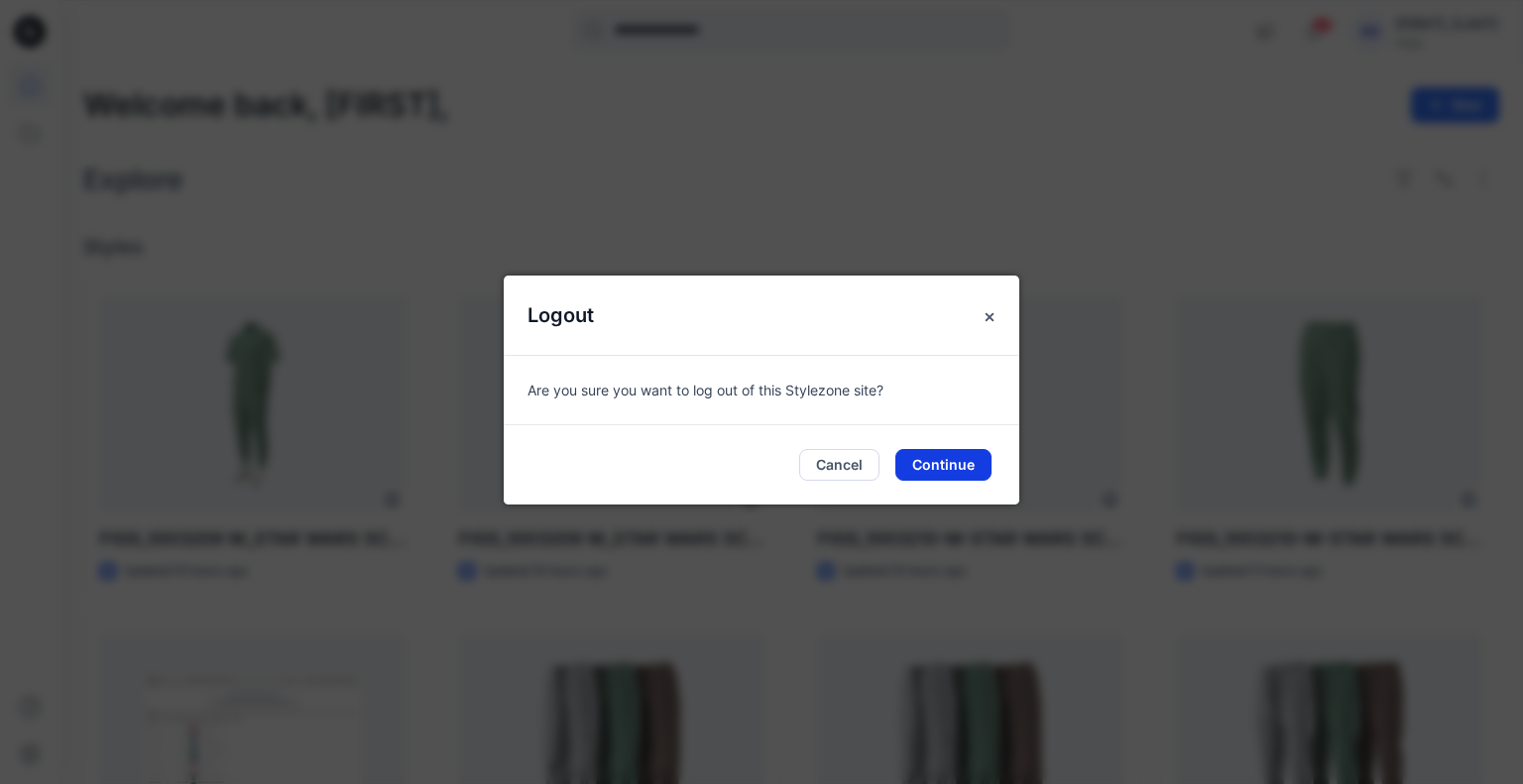 click on "Continue" at bounding box center [943, 465] 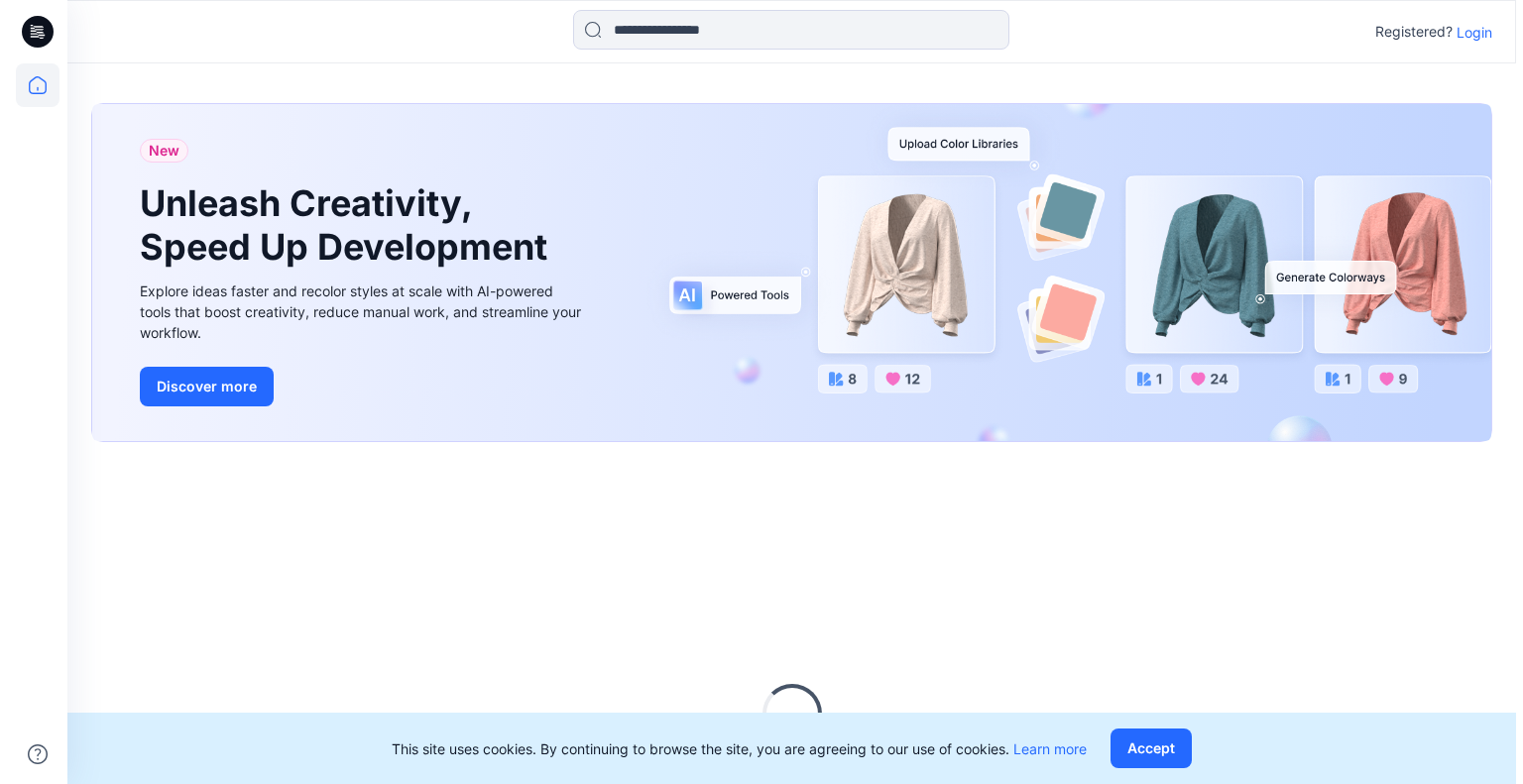 scroll, scrollTop: 0, scrollLeft: 0, axis: both 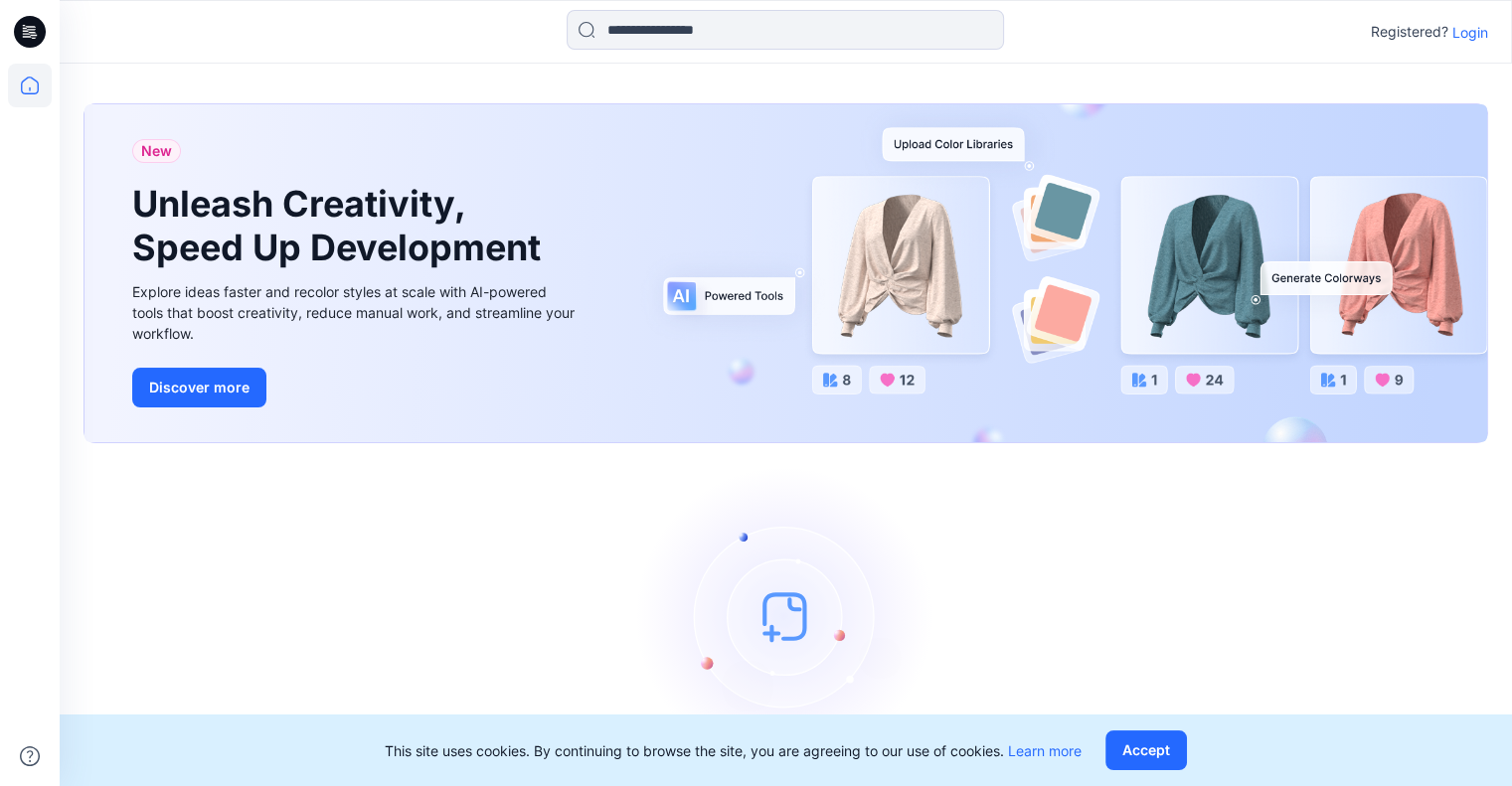 click on "Login" at bounding box center (1470, 32) 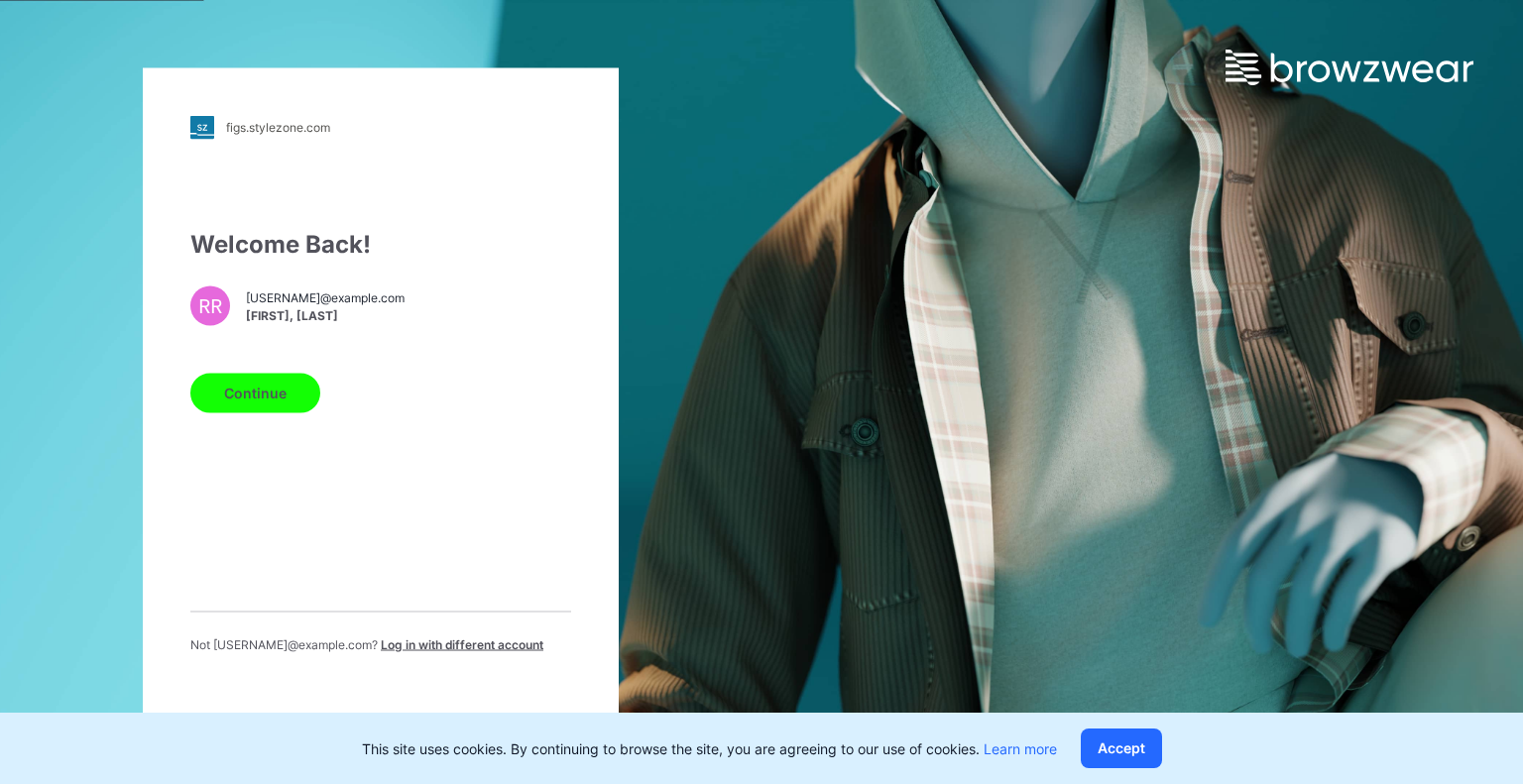 click on "Log in with different account" at bounding box center (462, 643) 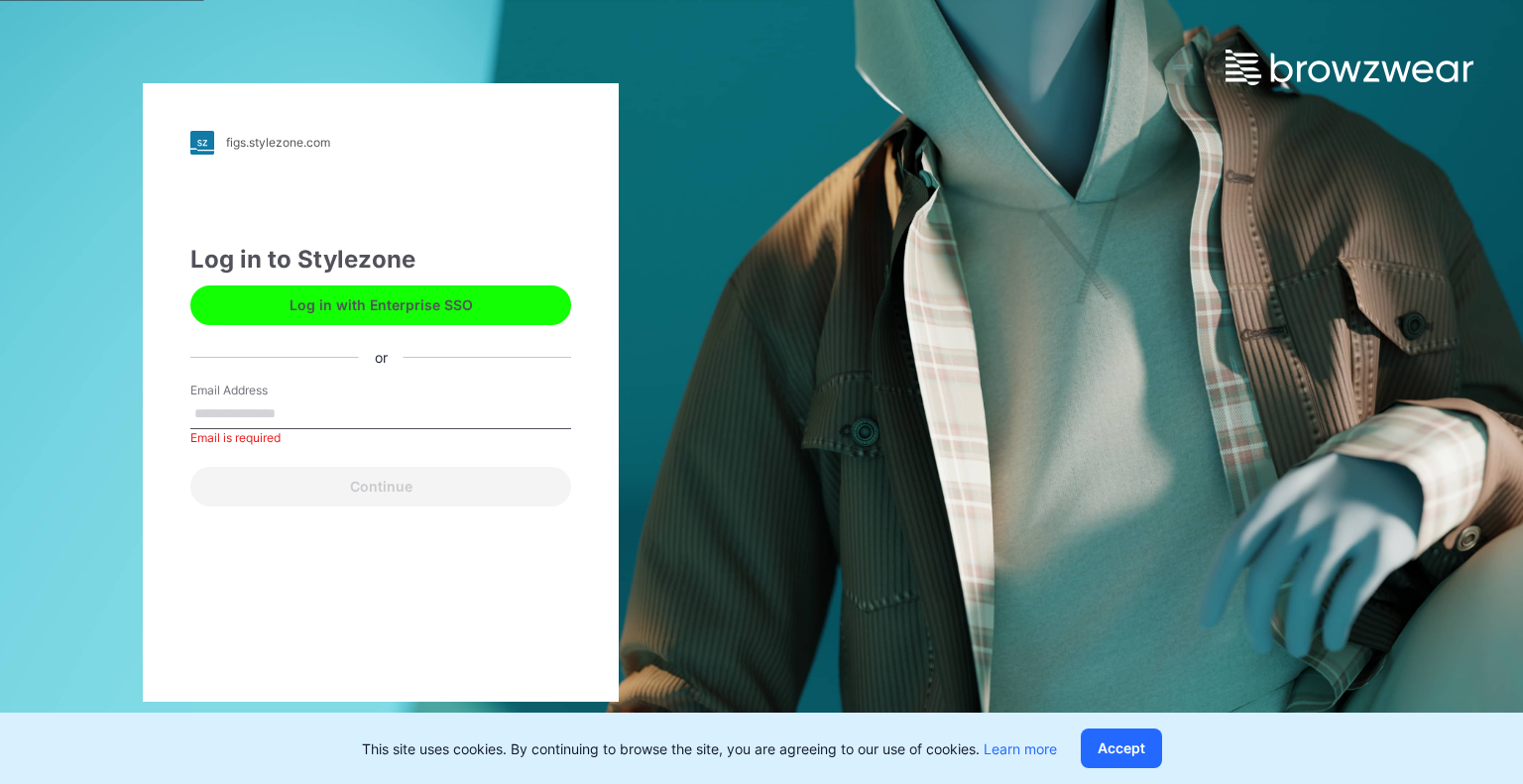 click on "Log in with Enterprise SSO" at bounding box center (381, 305) 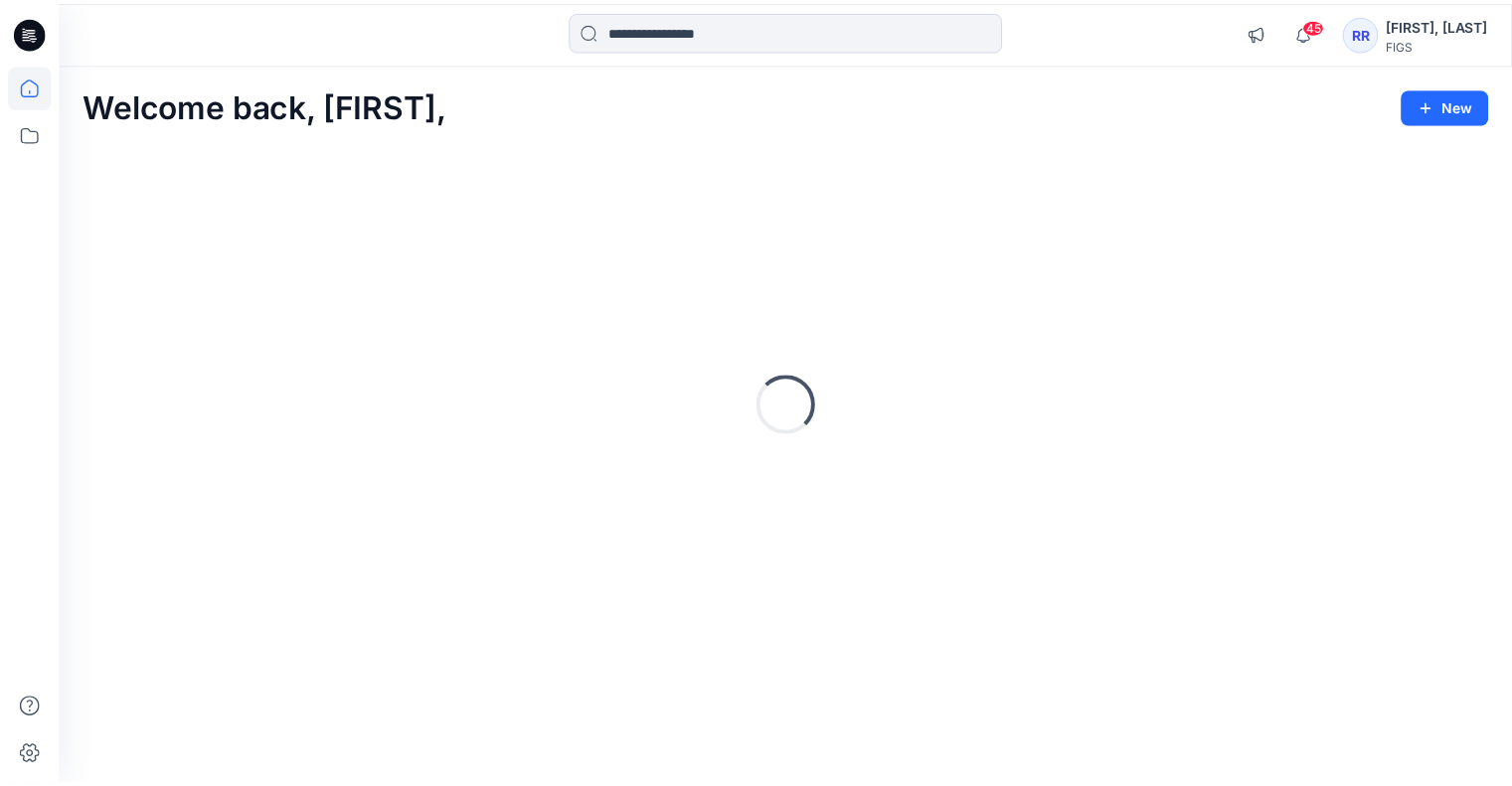 scroll, scrollTop: 0, scrollLeft: 0, axis: both 